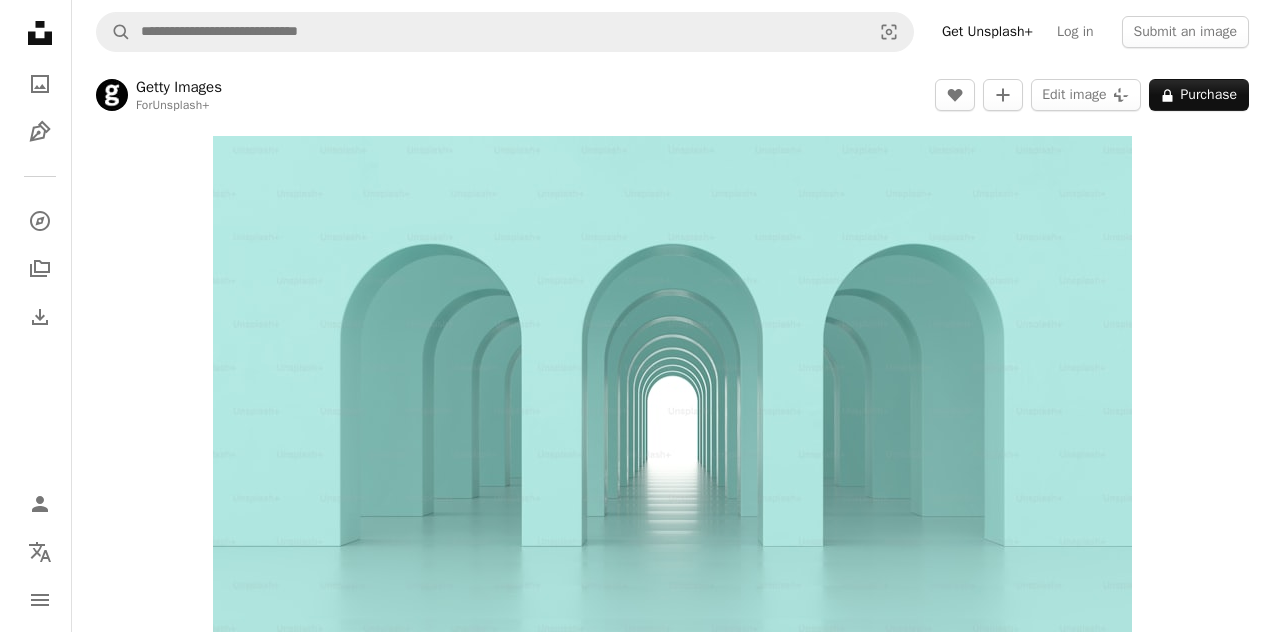 scroll, scrollTop: 10200, scrollLeft: 0, axis: vertical 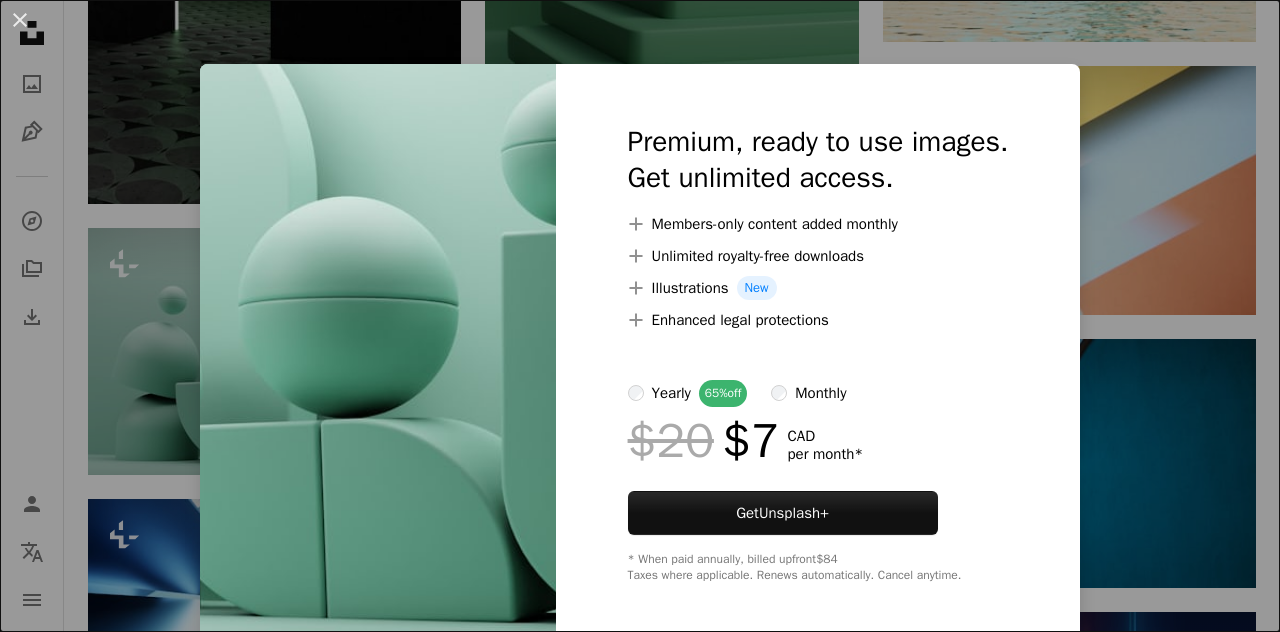 click on "An X shape Premium, ready to use images. Get unlimited access. A plus sign Members-only content added monthly A plus sign Unlimited royalty-free downloads A plus sign Illustrations  New A plus sign Enhanced legal protections yearly 65%  off monthly $20   $7 CAD per month * Get  Unsplash+ * When paid annually, billed upfront  $84 Taxes where applicable. Renews automatically. Cancel anytime." at bounding box center (640, 316) 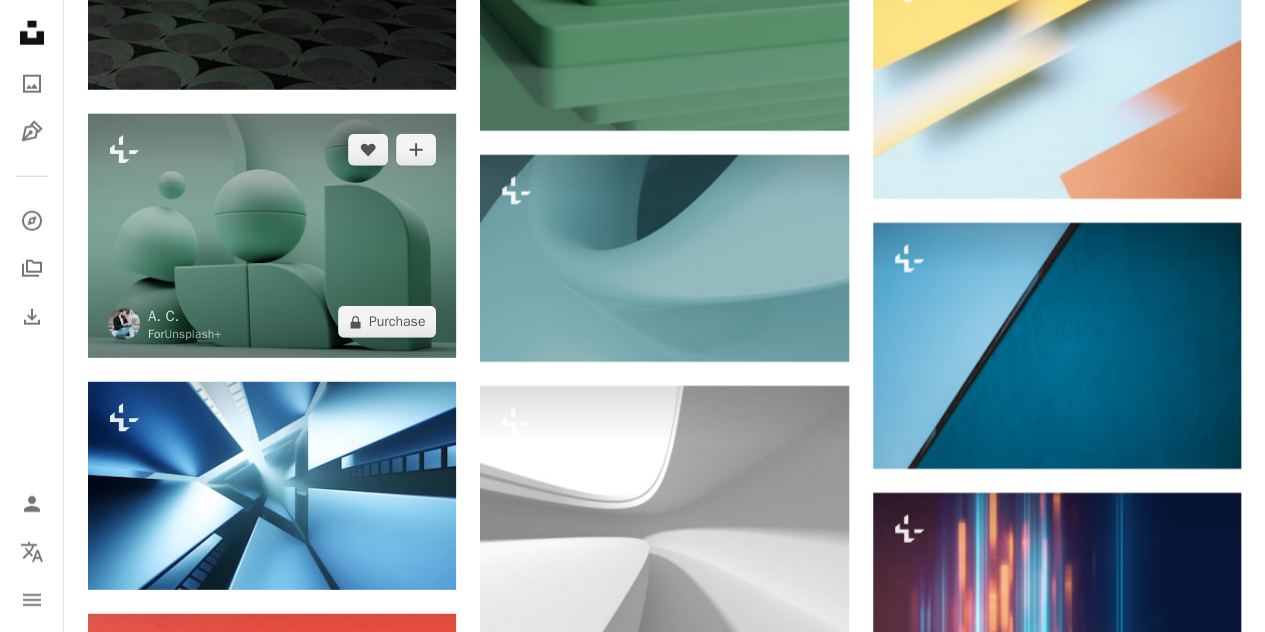 click at bounding box center [272, 236] 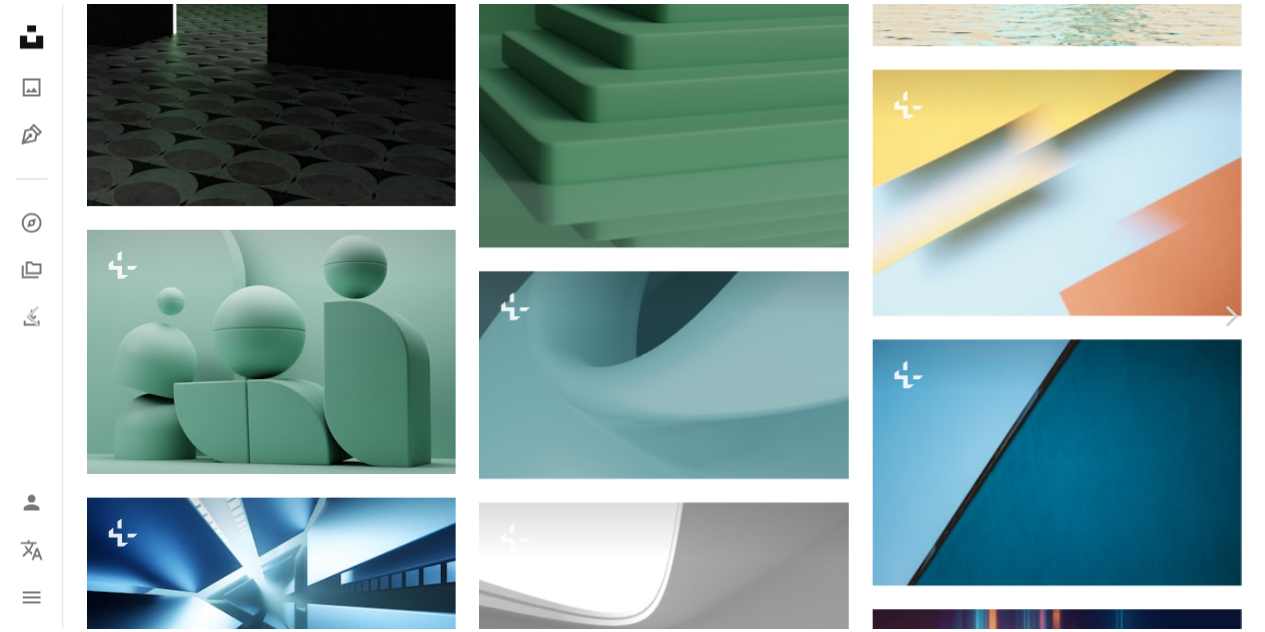 scroll, scrollTop: 100, scrollLeft: 0, axis: vertical 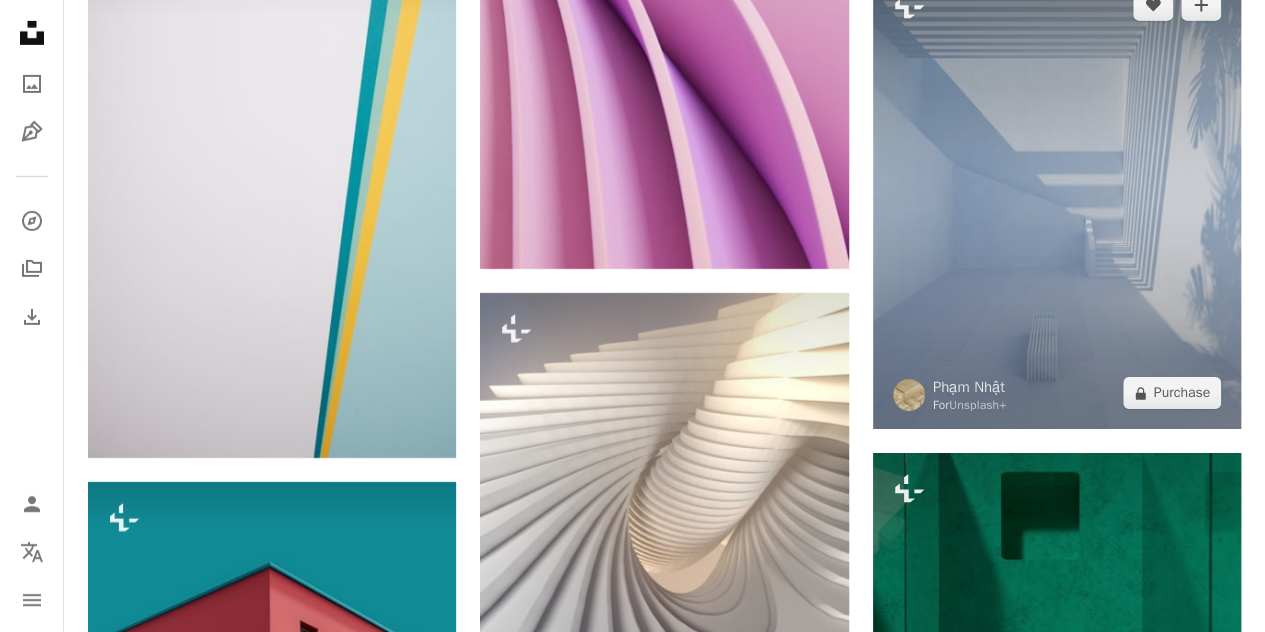 click at bounding box center [1057, 199] 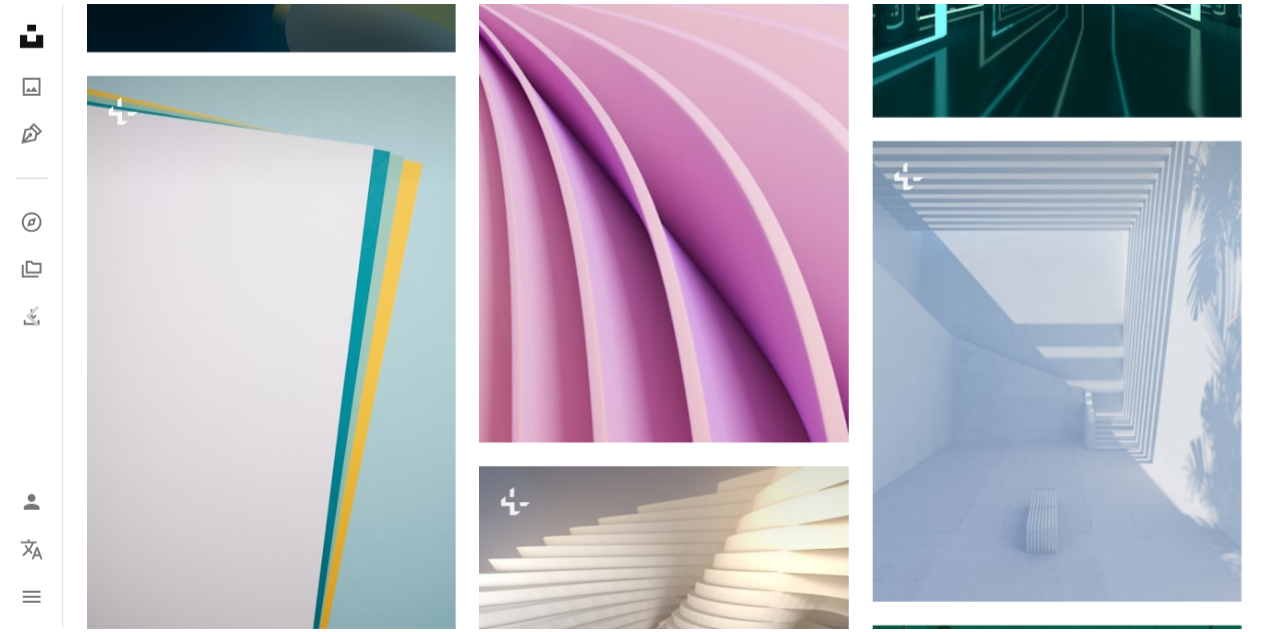 scroll, scrollTop: 100, scrollLeft: 0, axis: vertical 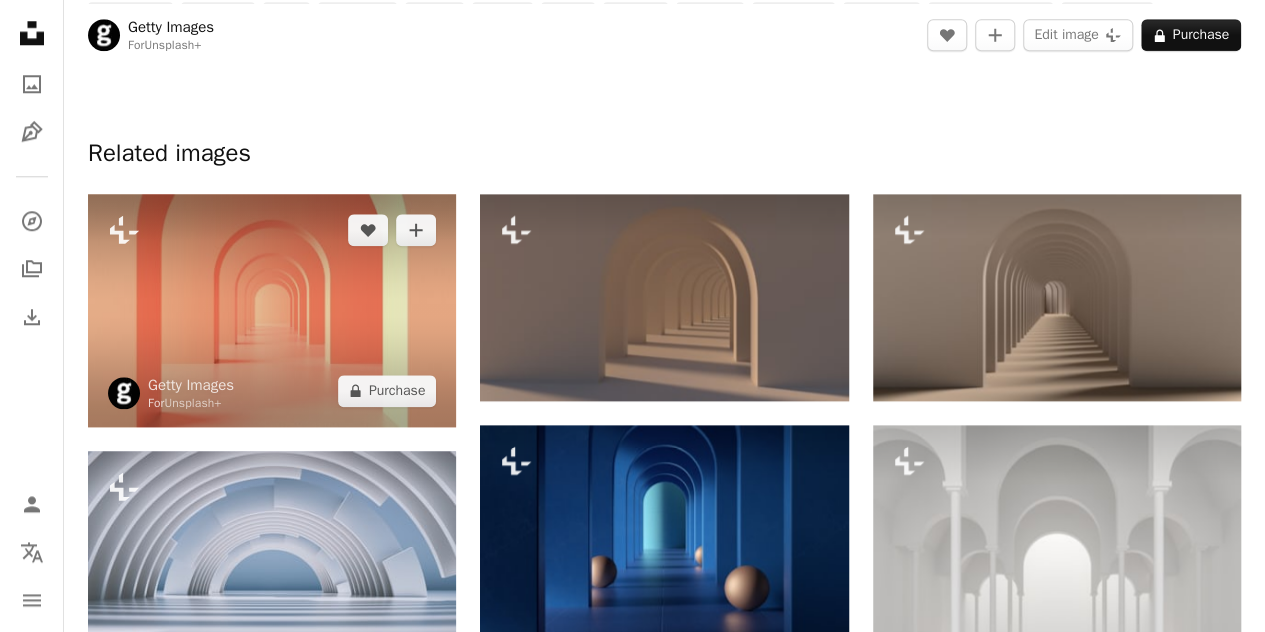 click at bounding box center (272, 310) 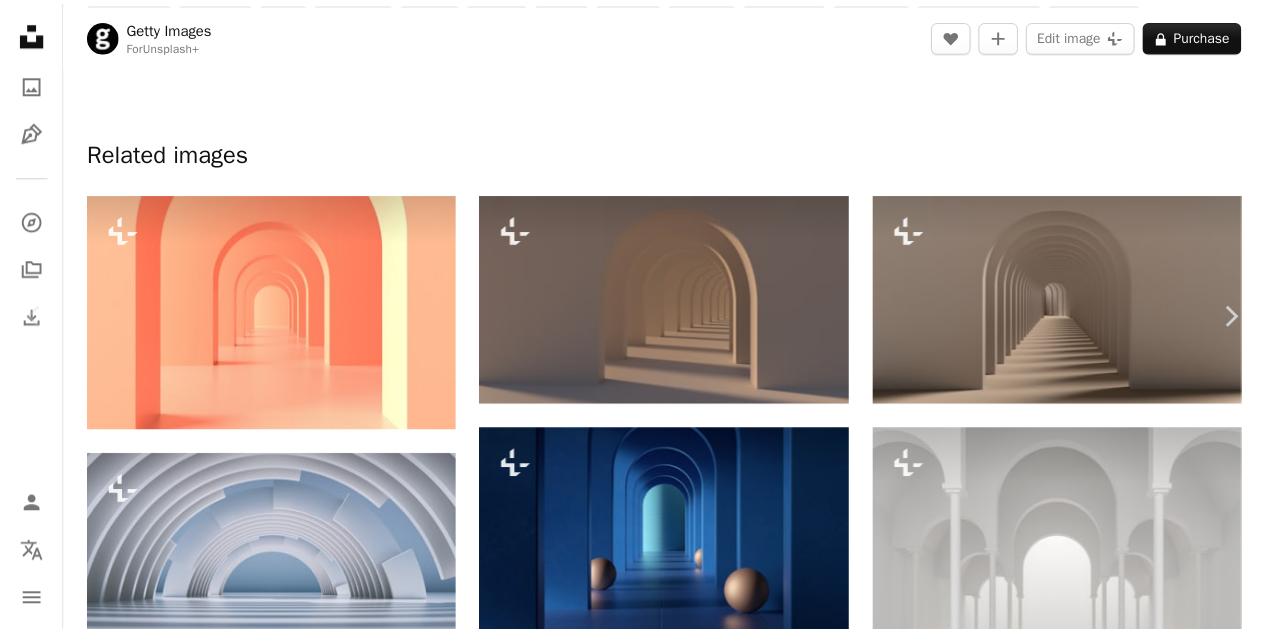 scroll, scrollTop: 0, scrollLeft: 0, axis: both 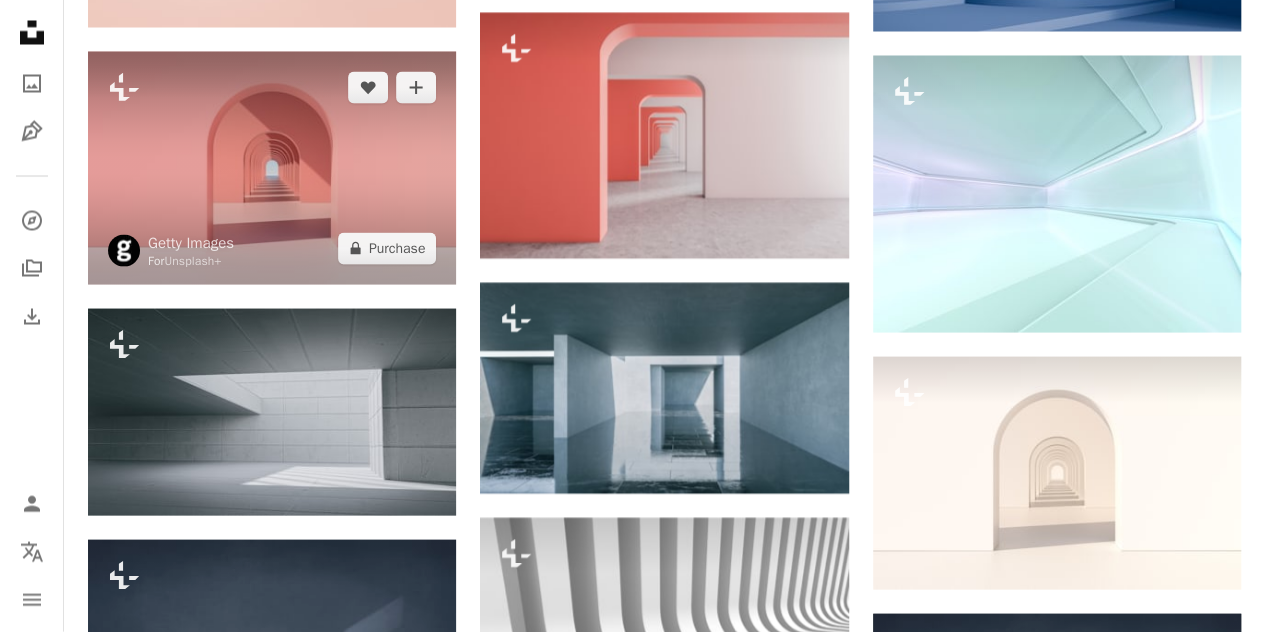 click at bounding box center [272, 168] 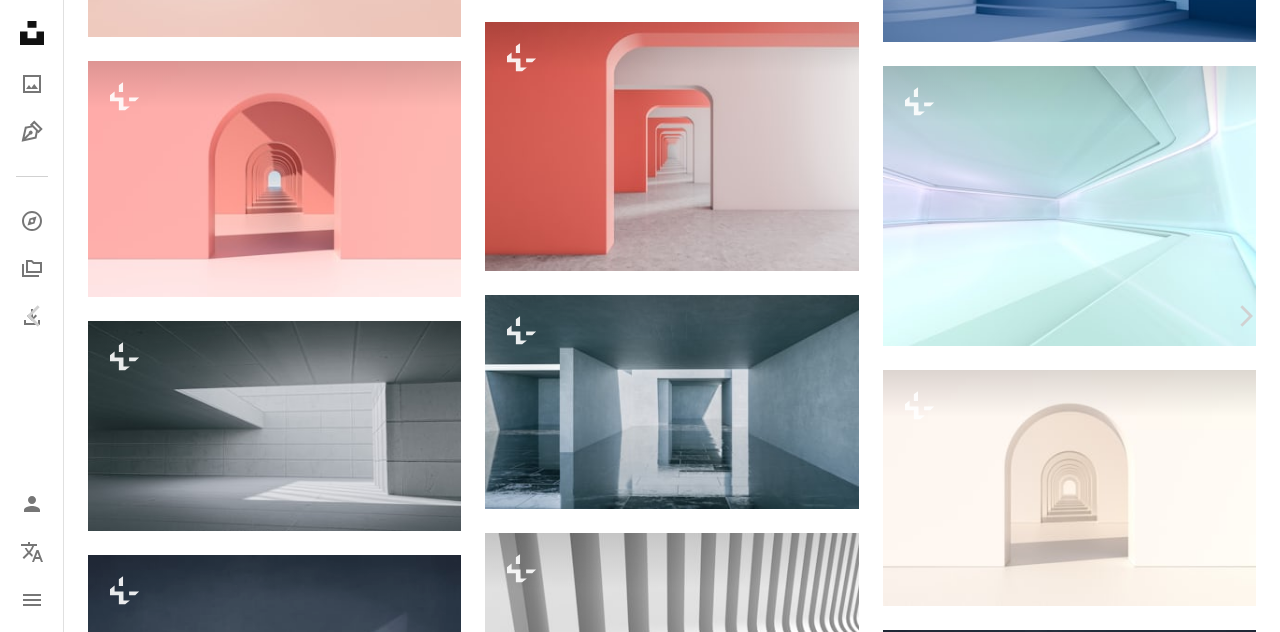 click on "An X shape" at bounding box center [20, 20] 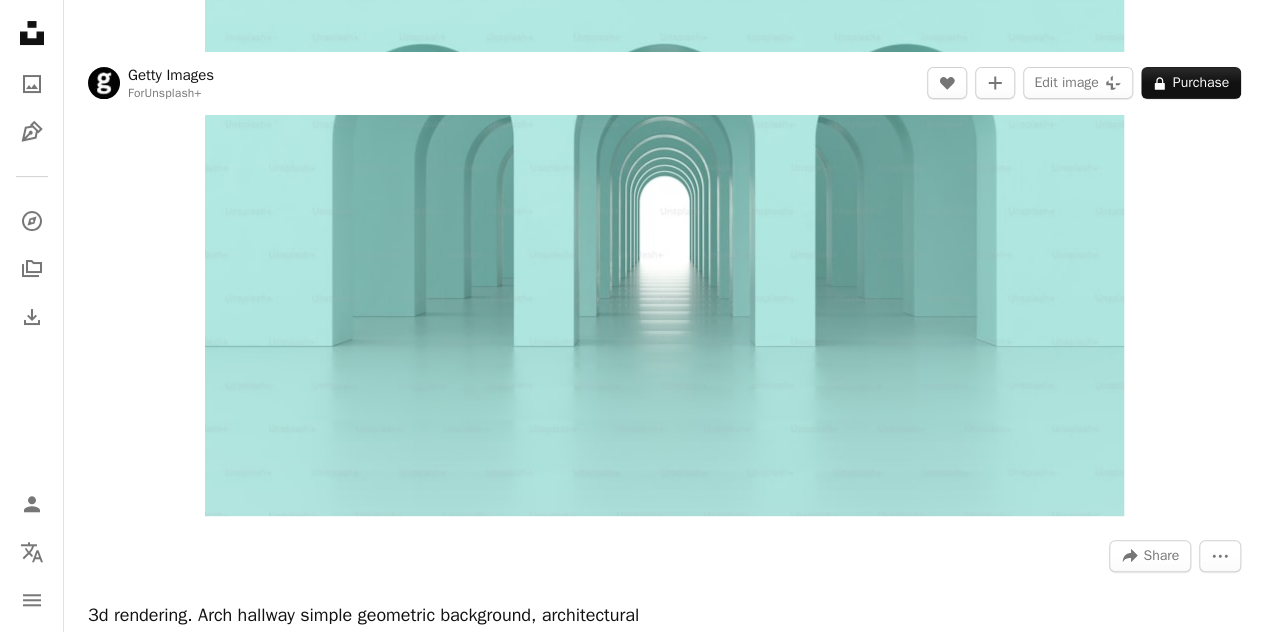 scroll, scrollTop: 0, scrollLeft: 0, axis: both 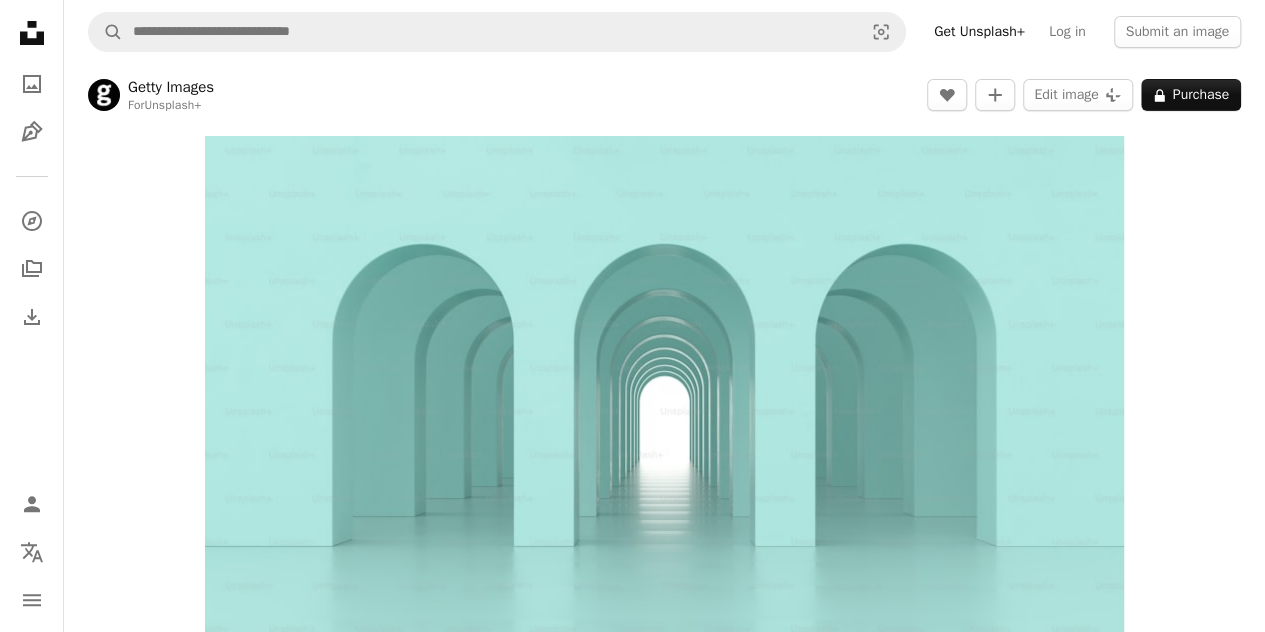 click on "Zoom in" at bounding box center (664, 426) 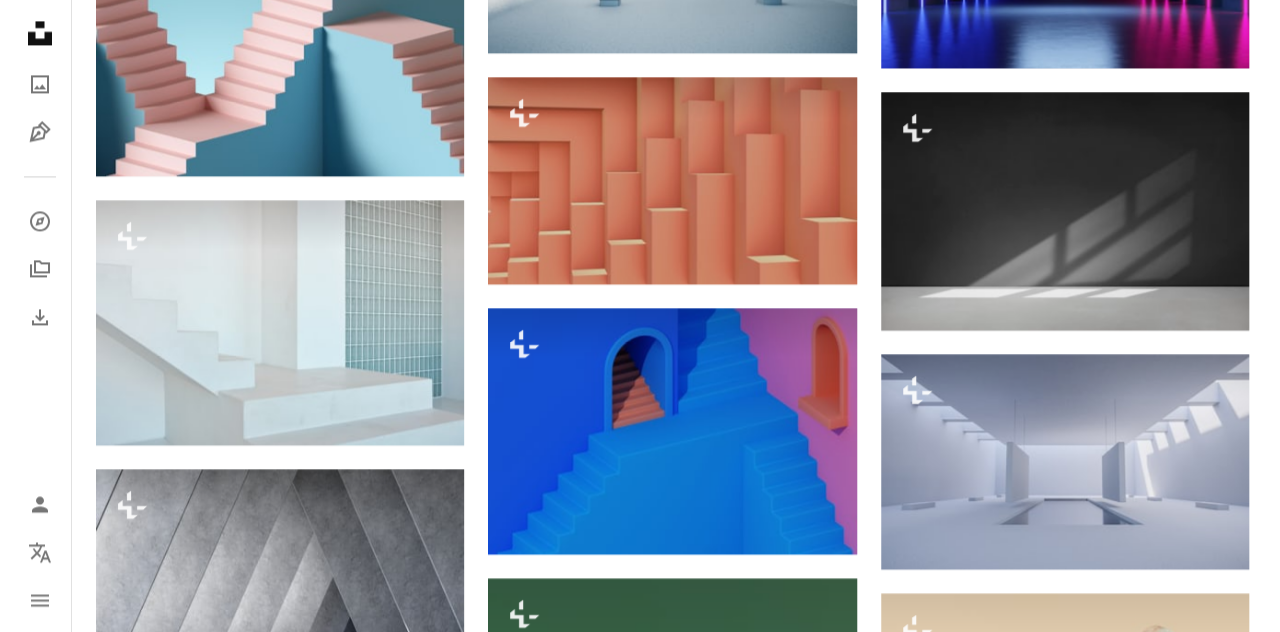 scroll, scrollTop: 9300, scrollLeft: 0, axis: vertical 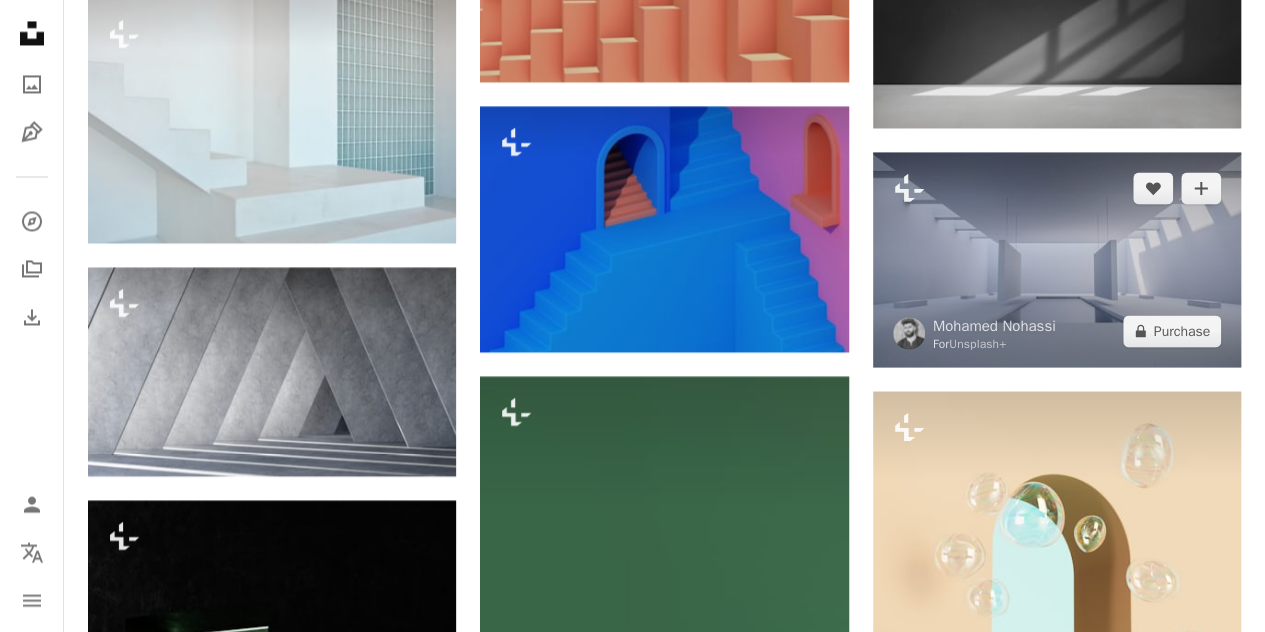 click at bounding box center (1057, 259) 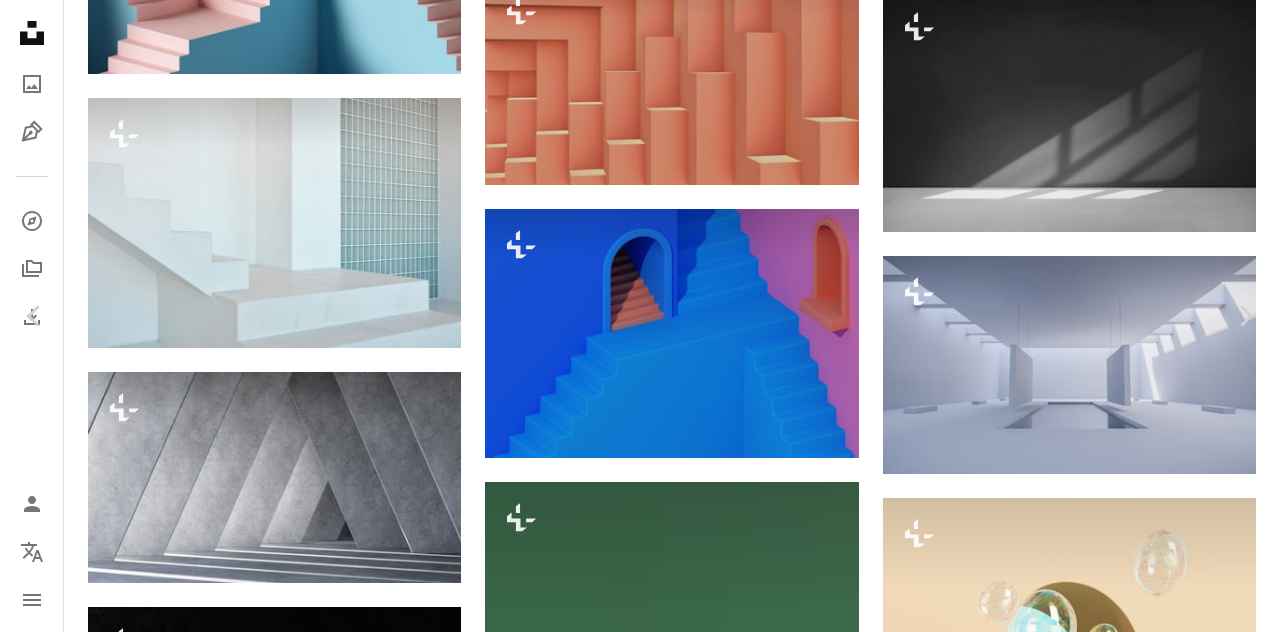 scroll, scrollTop: 100, scrollLeft: 0, axis: vertical 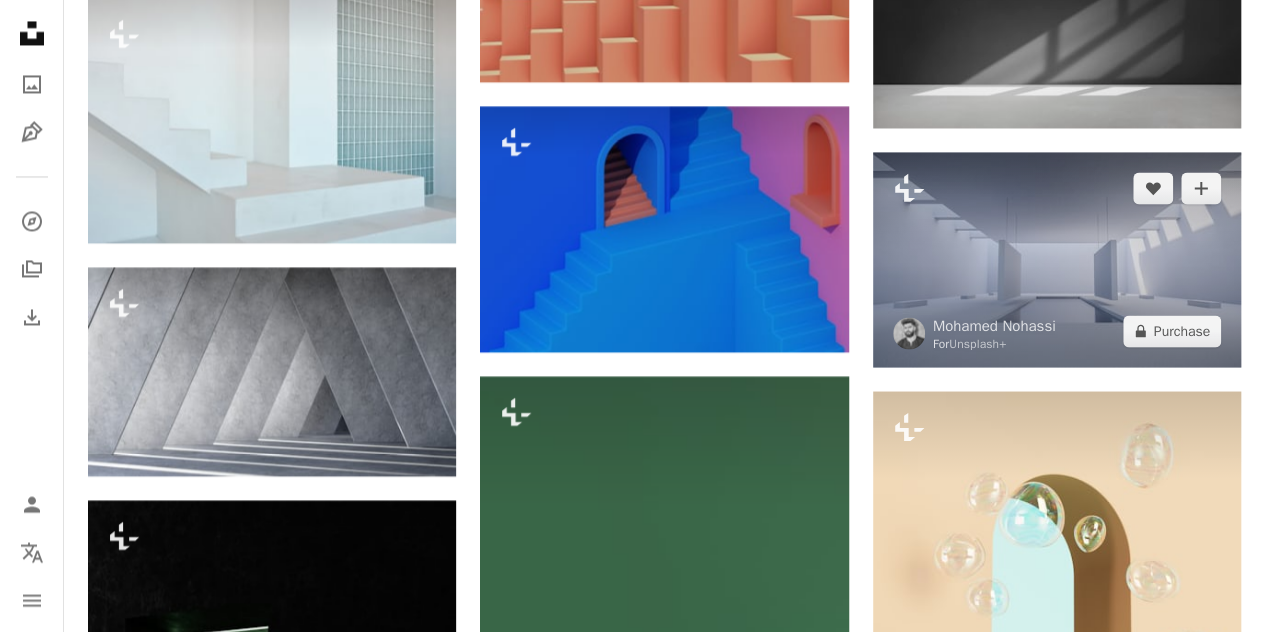 click at bounding box center (1057, 259) 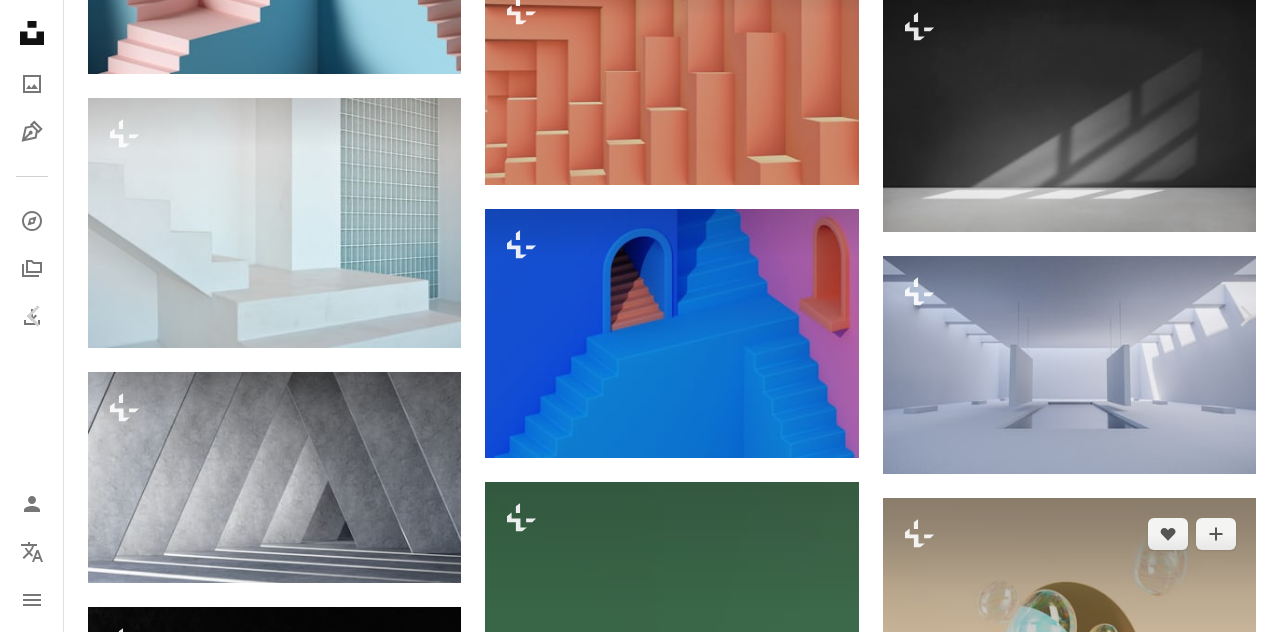 click on "January 16, 2024" at bounding box center [640, 7785] 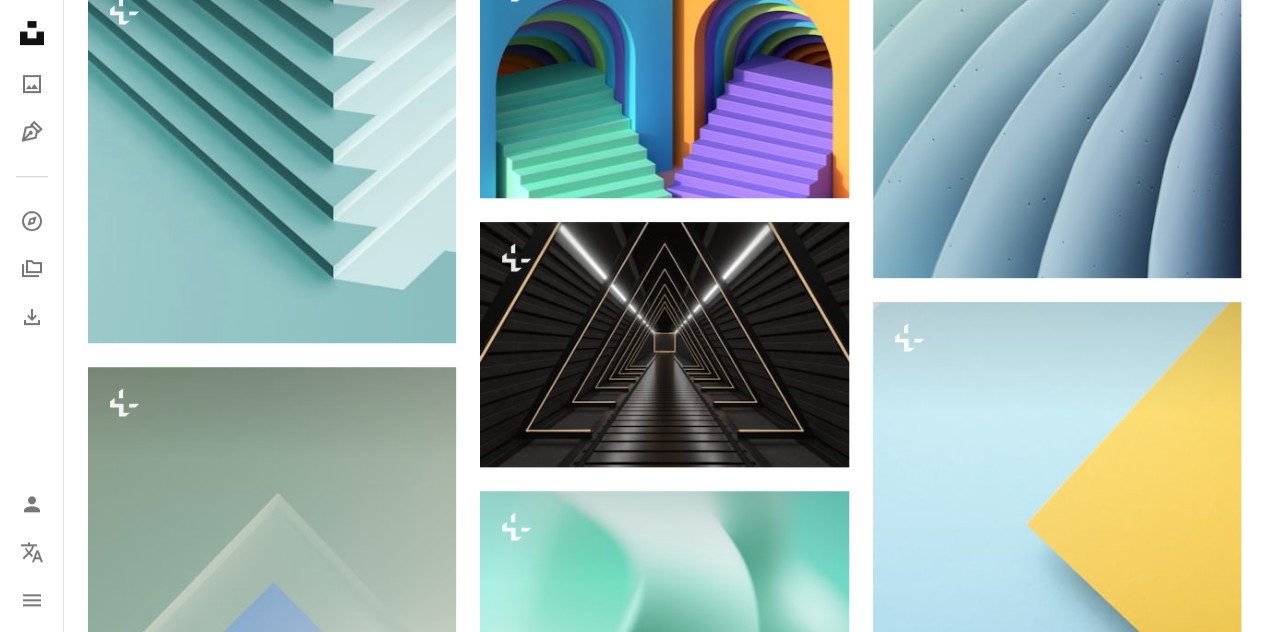 scroll, scrollTop: 11900, scrollLeft: 0, axis: vertical 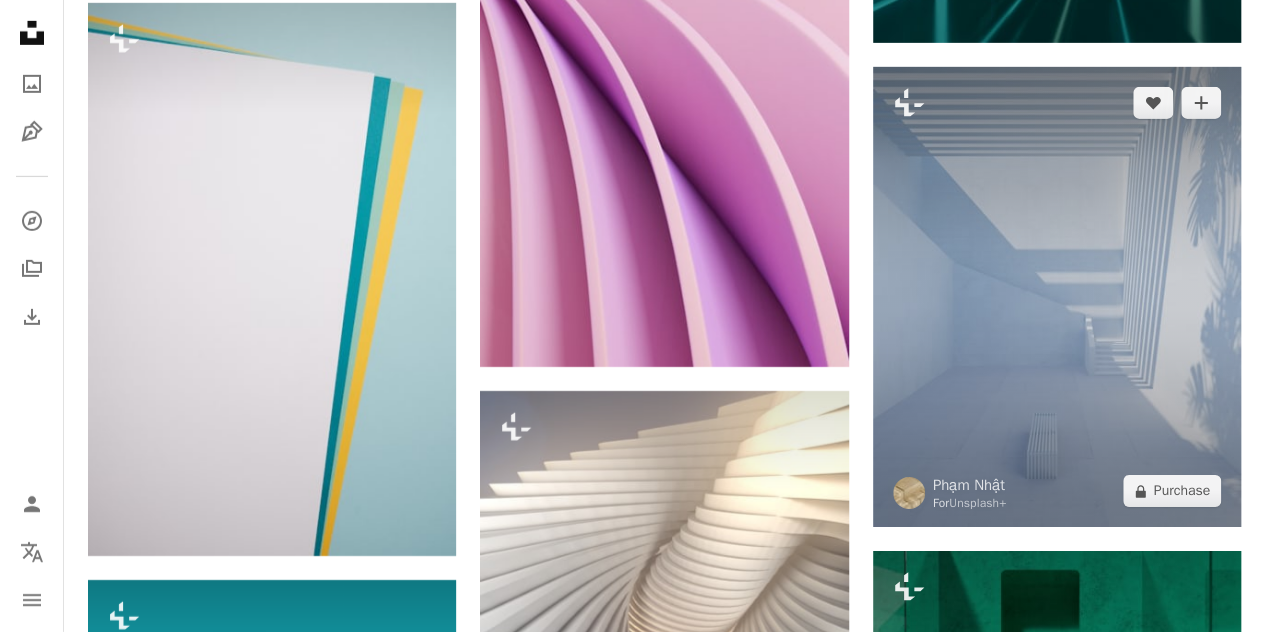 click at bounding box center [1057, 297] 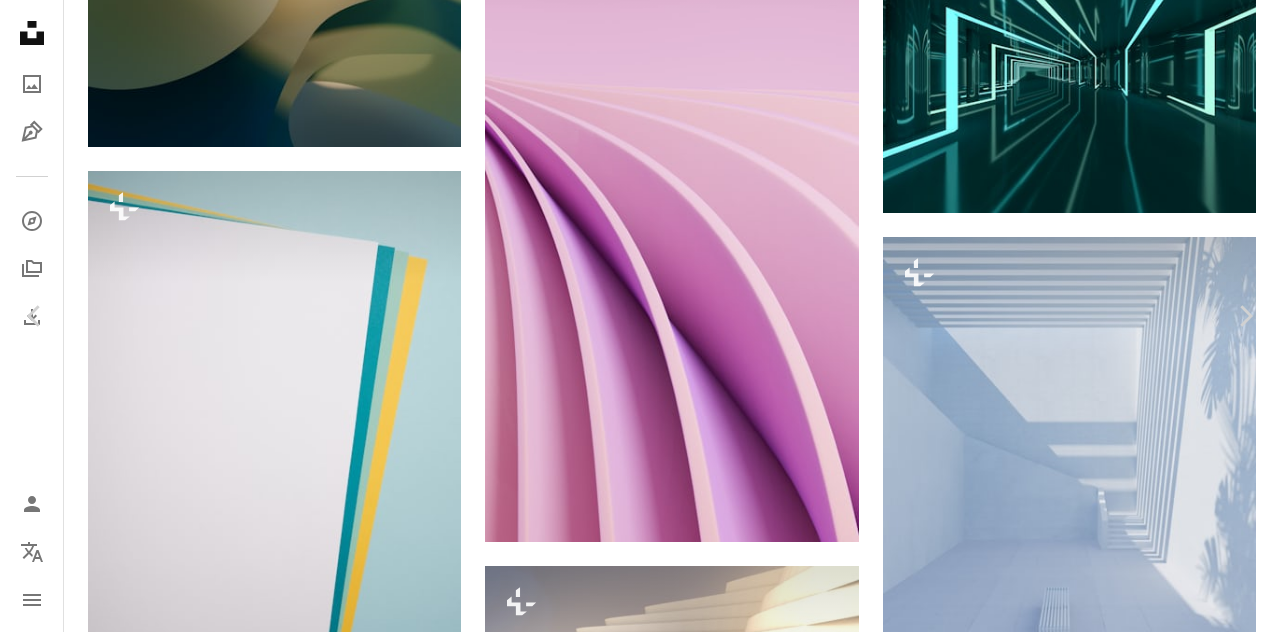 scroll, scrollTop: 100, scrollLeft: 0, axis: vertical 